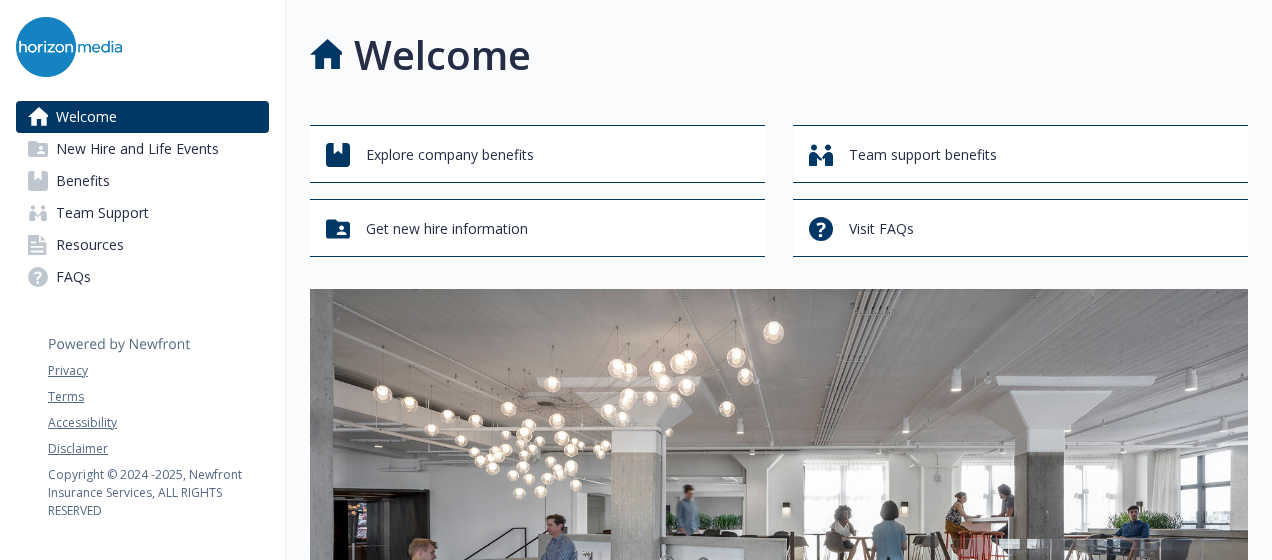 scroll, scrollTop: 0, scrollLeft: 0, axis: both 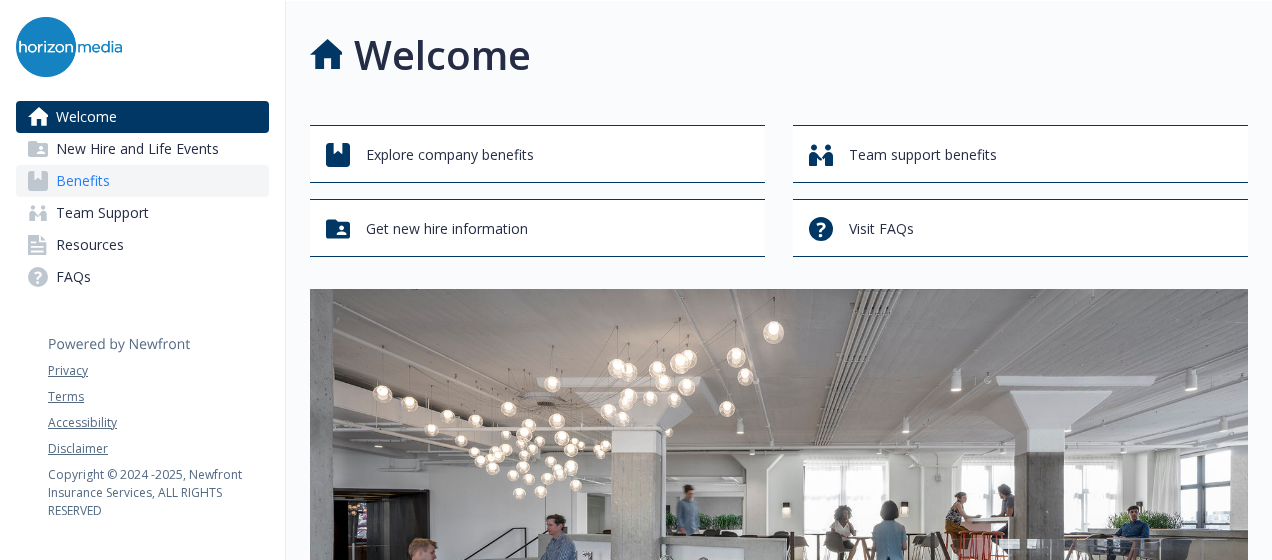 click on "Benefits" at bounding box center [83, 181] 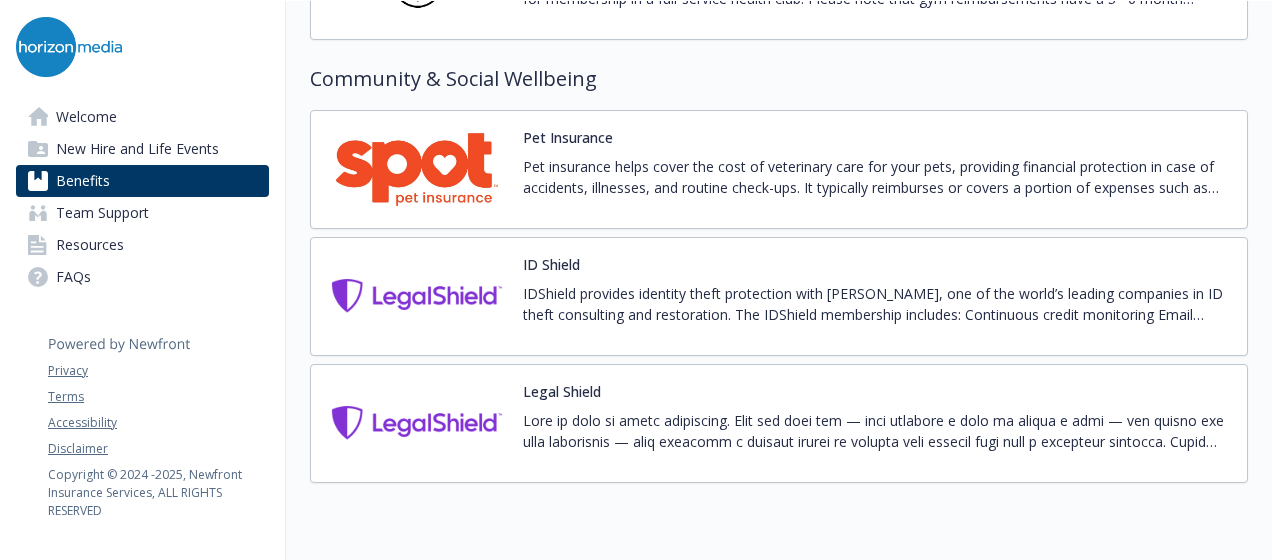 scroll, scrollTop: 5356, scrollLeft: 0, axis: vertical 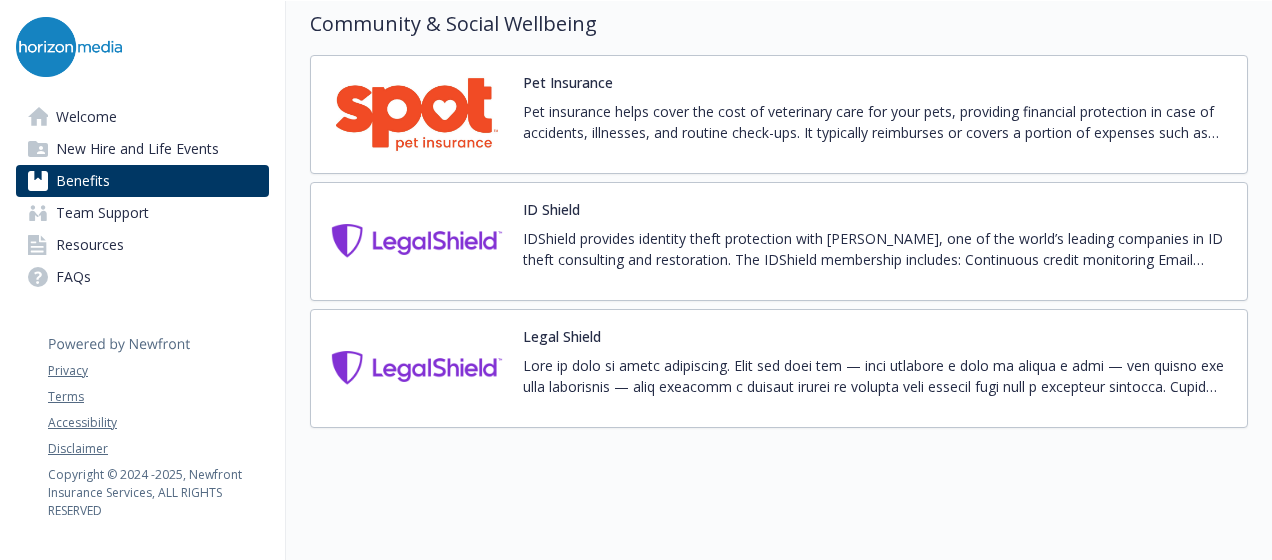 click at bounding box center (417, 368) 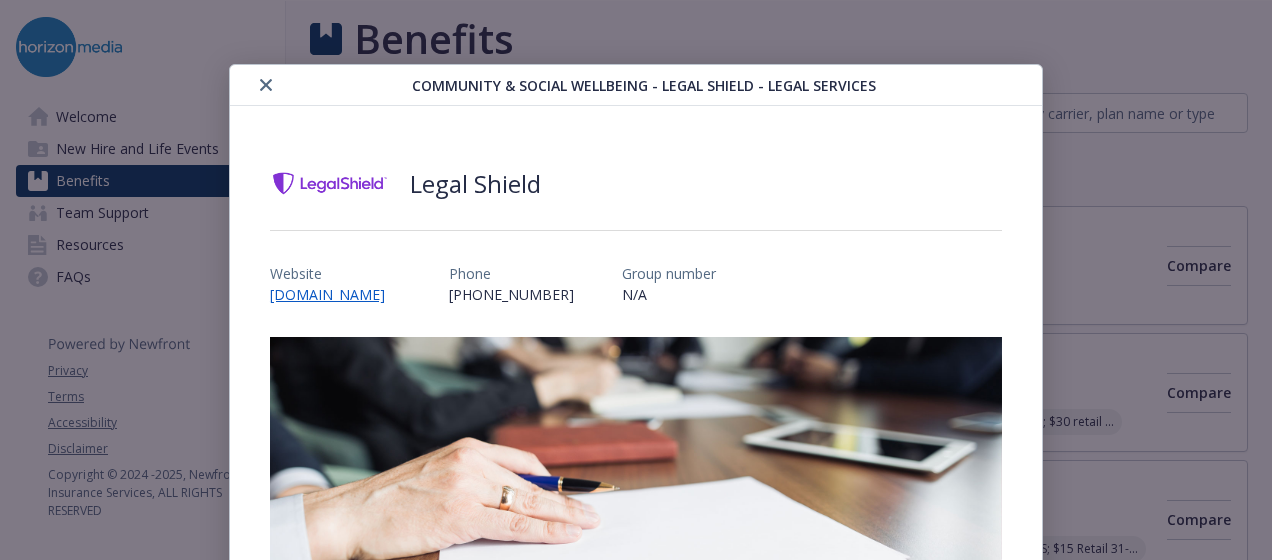 scroll, scrollTop: 18, scrollLeft: 0, axis: vertical 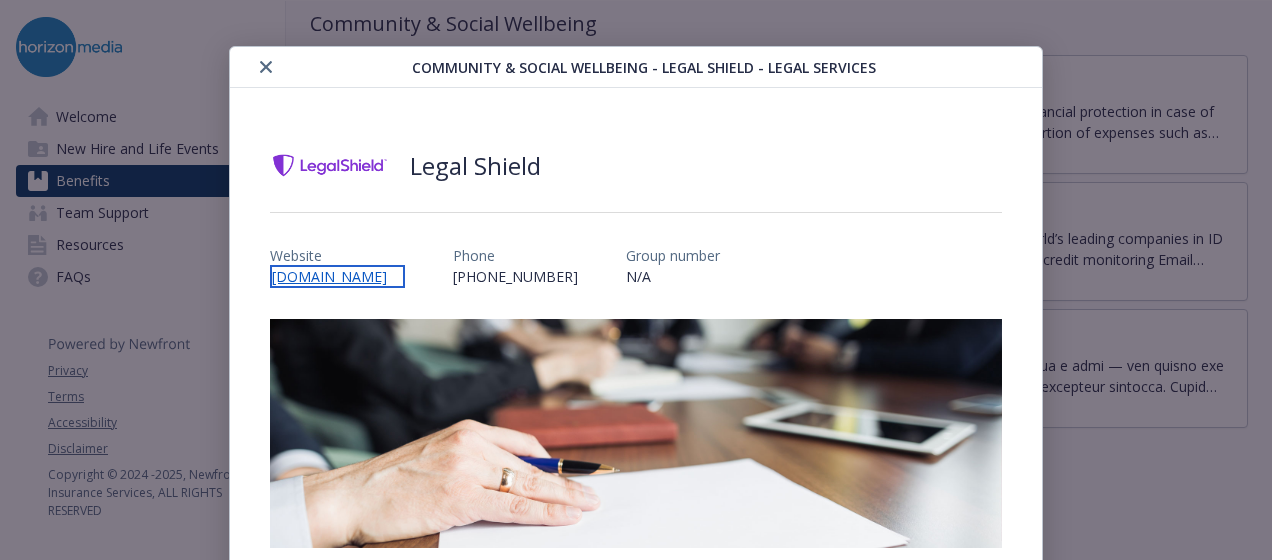 click on "[DOMAIN_NAME]" at bounding box center [337, 276] 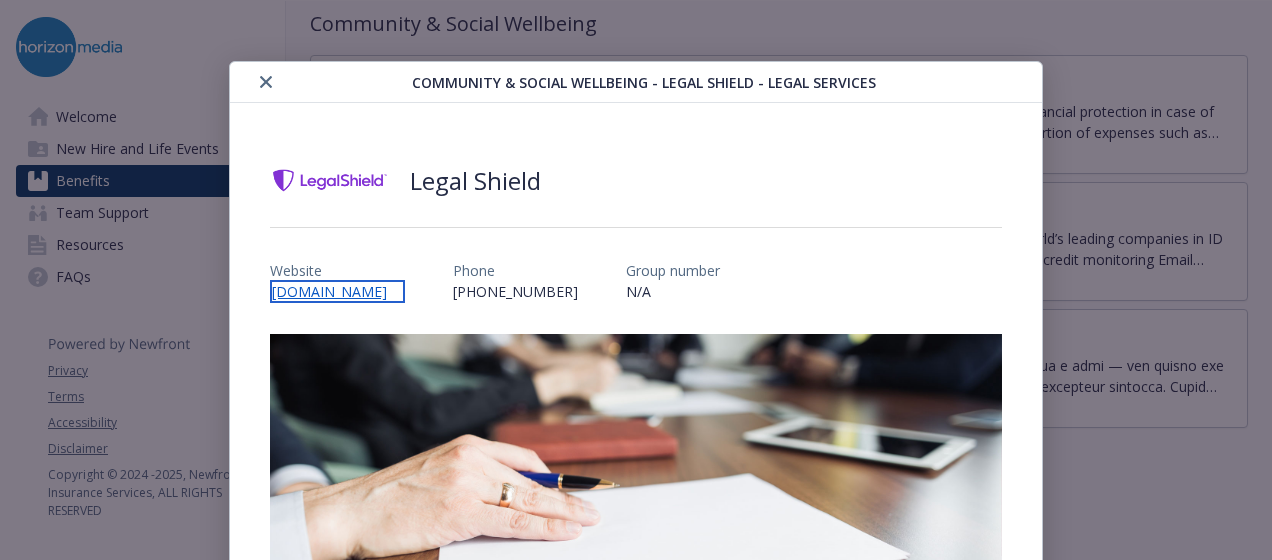 scroll, scrollTop: 0, scrollLeft: 0, axis: both 